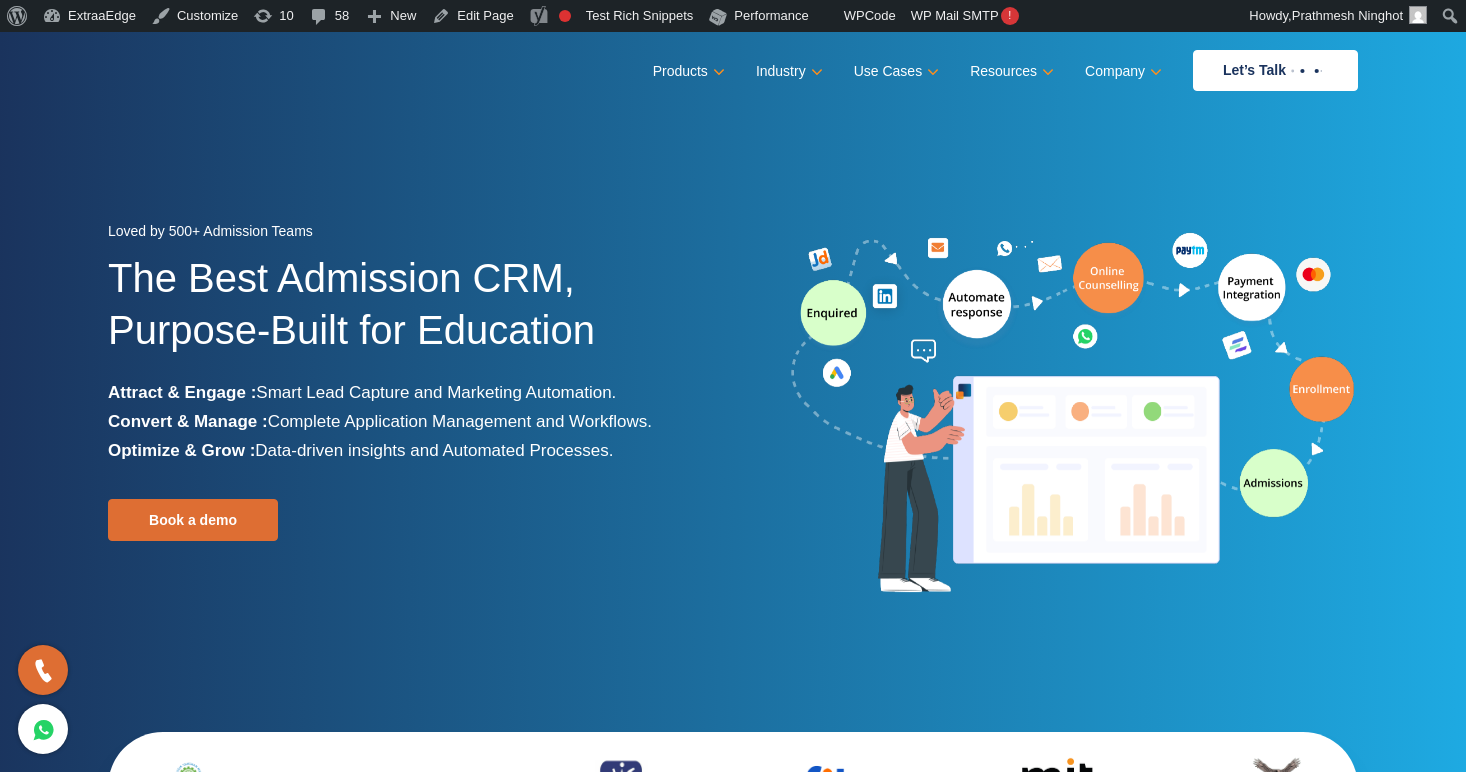 scroll, scrollTop: 0, scrollLeft: 0, axis: both 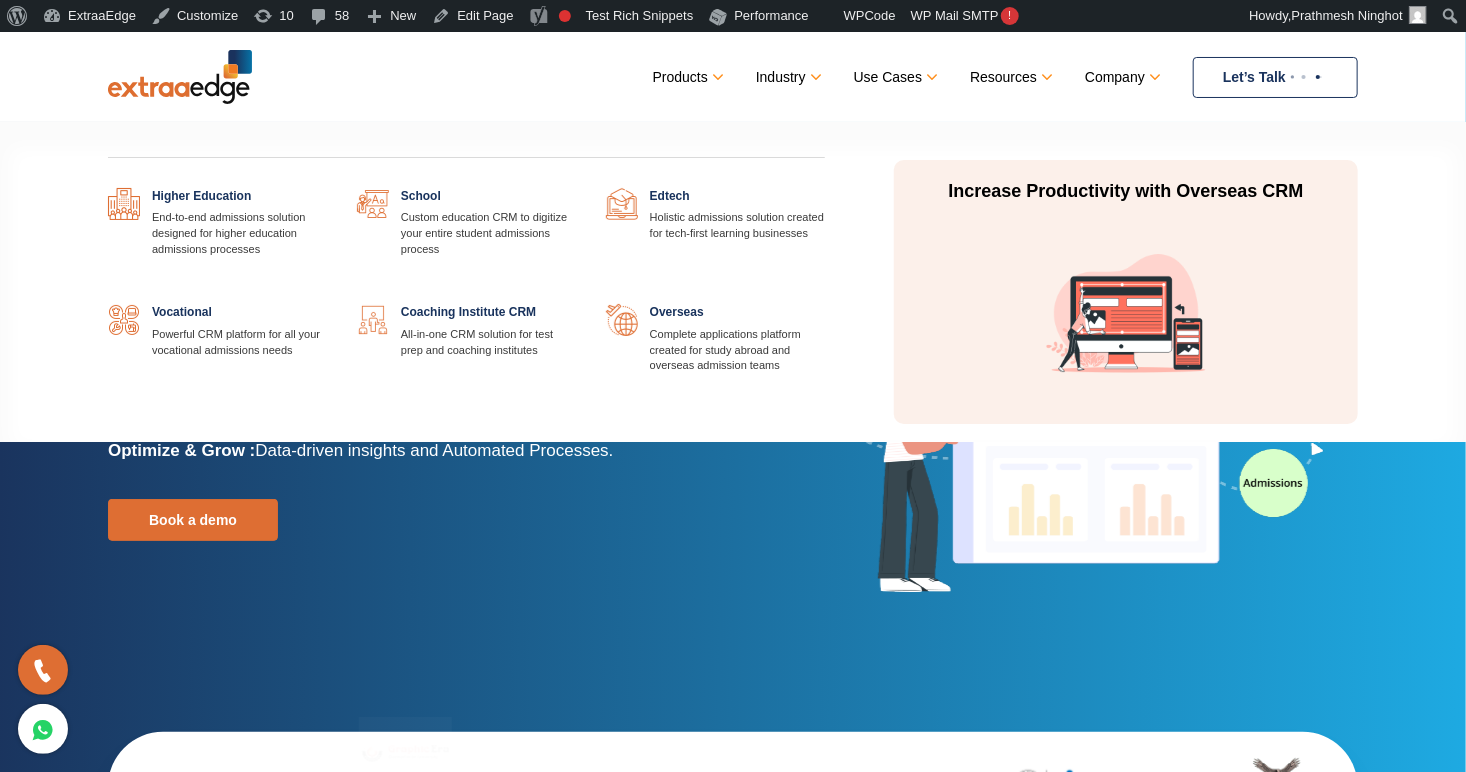 click at bounding box center [327, 188] 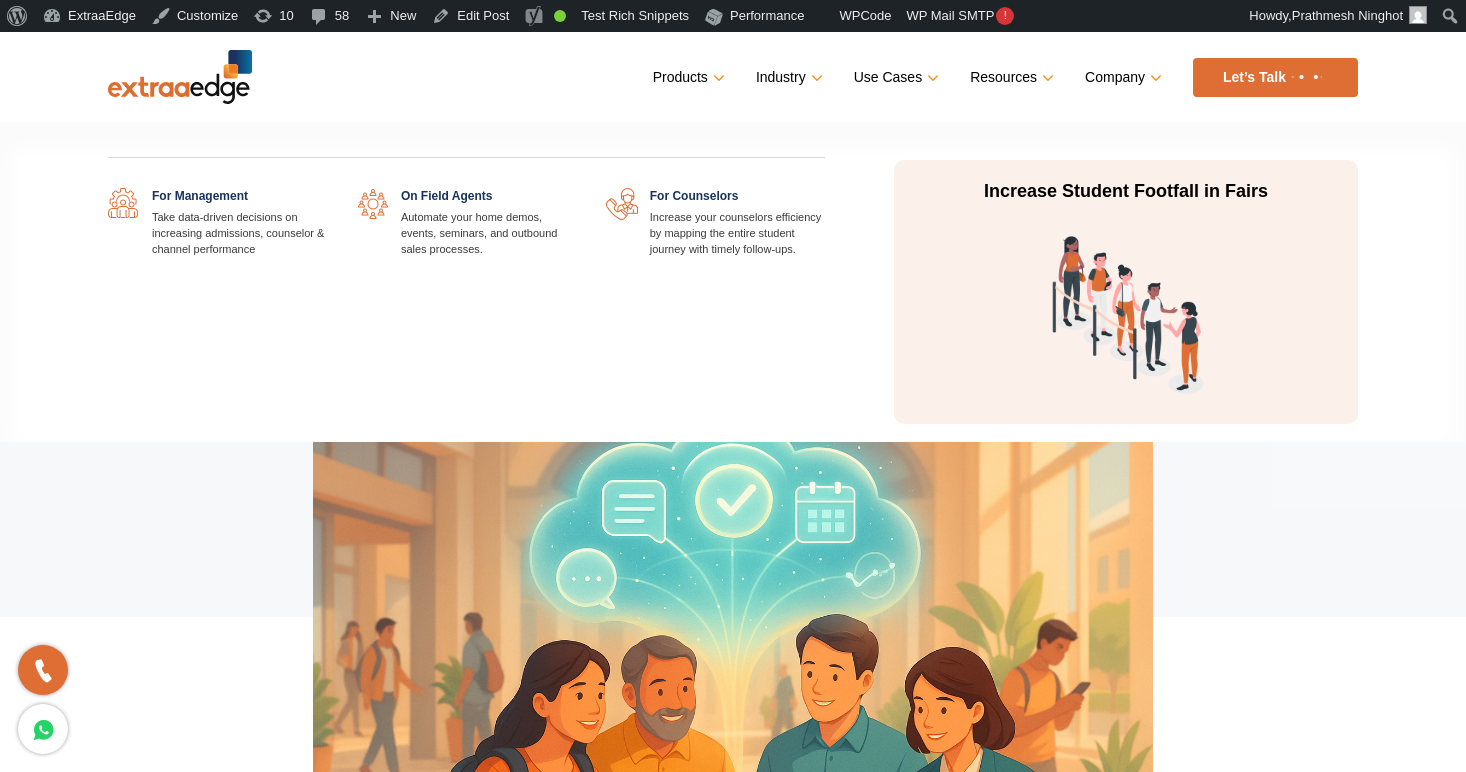 scroll, scrollTop: 0, scrollLeft: 0, axis: both 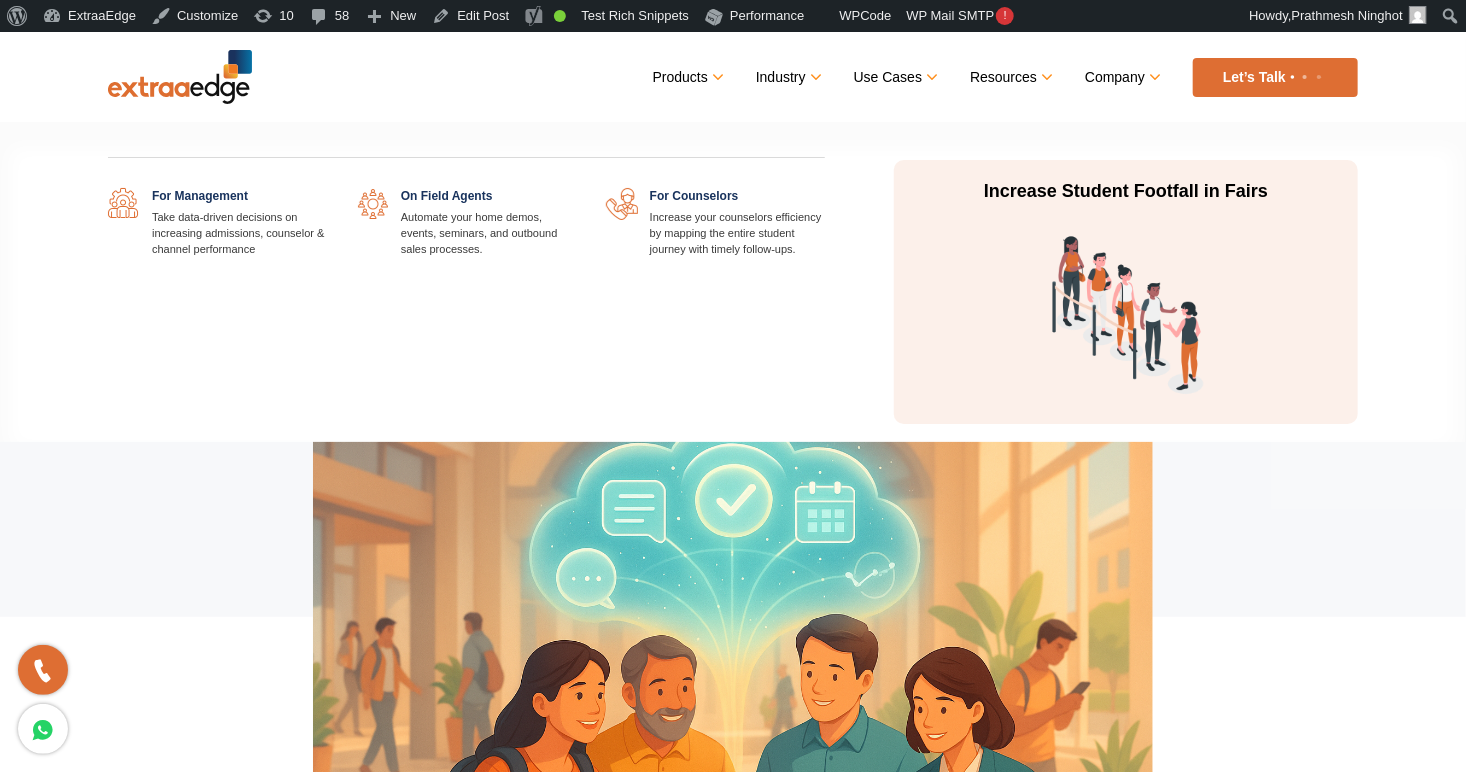 click on "Use Cases" at bounding box center (894, 77) 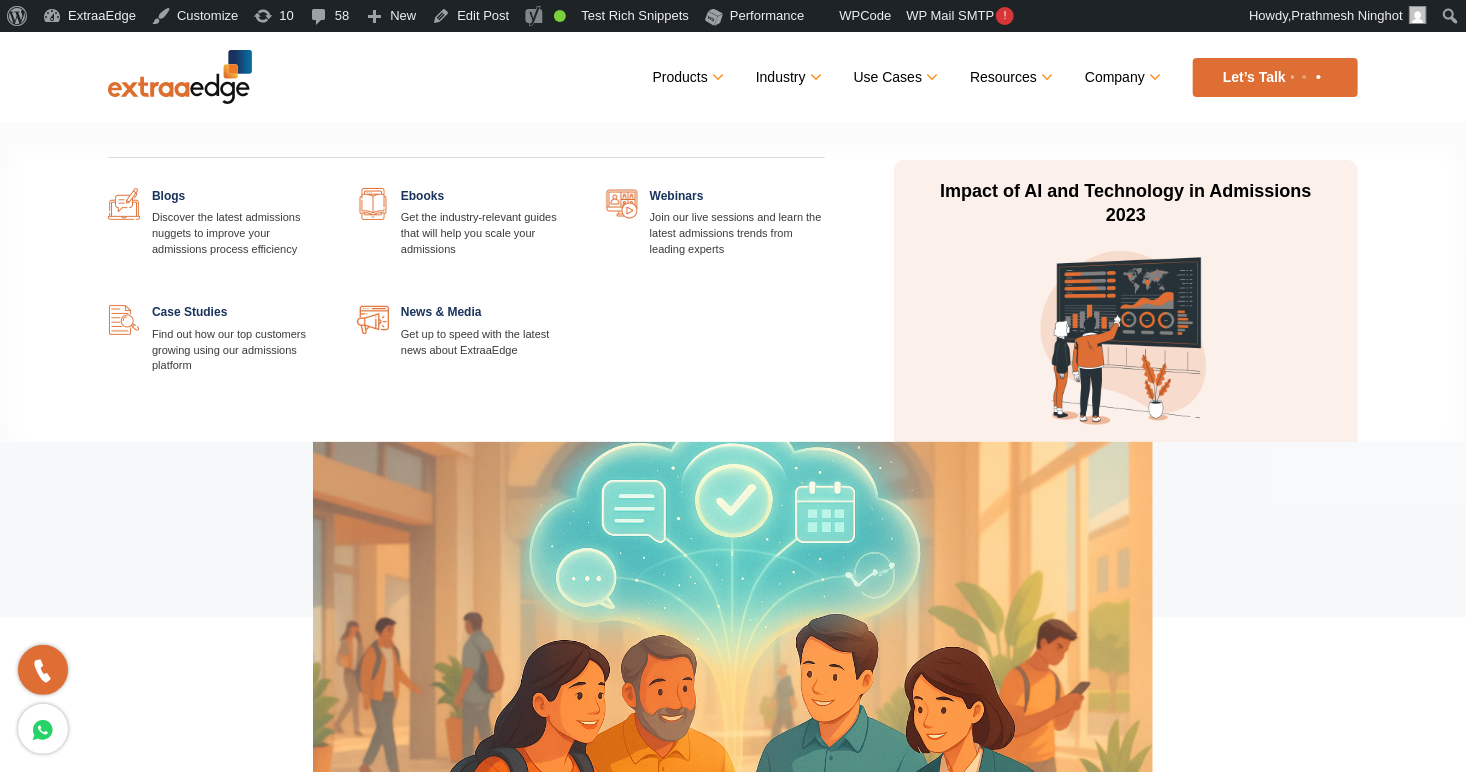 click on "Resources" at bounding box center [1010, 77] 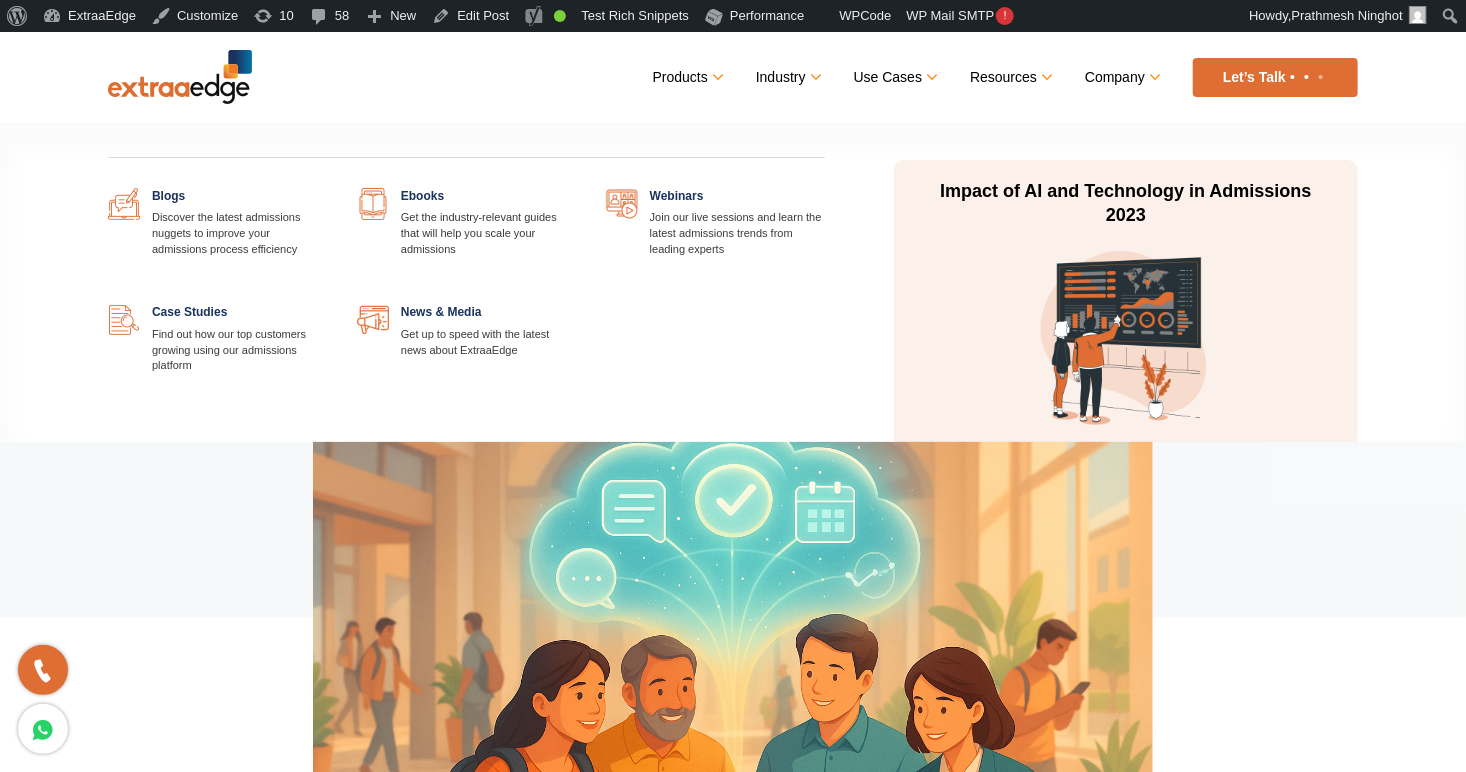 click at bounding box center [327, 304] 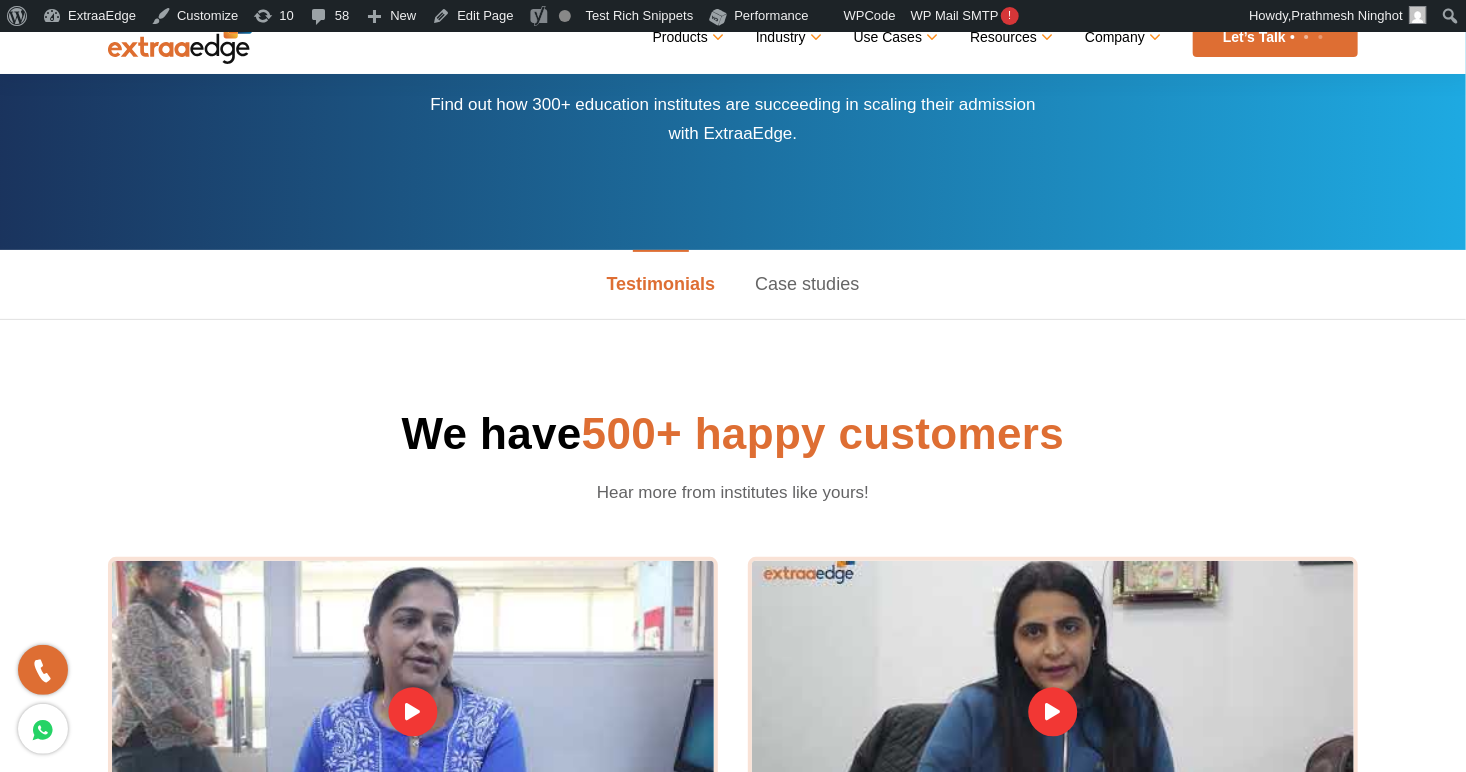 scroll, scrollTop: 148, scrollLeft: 0, axis: vertical 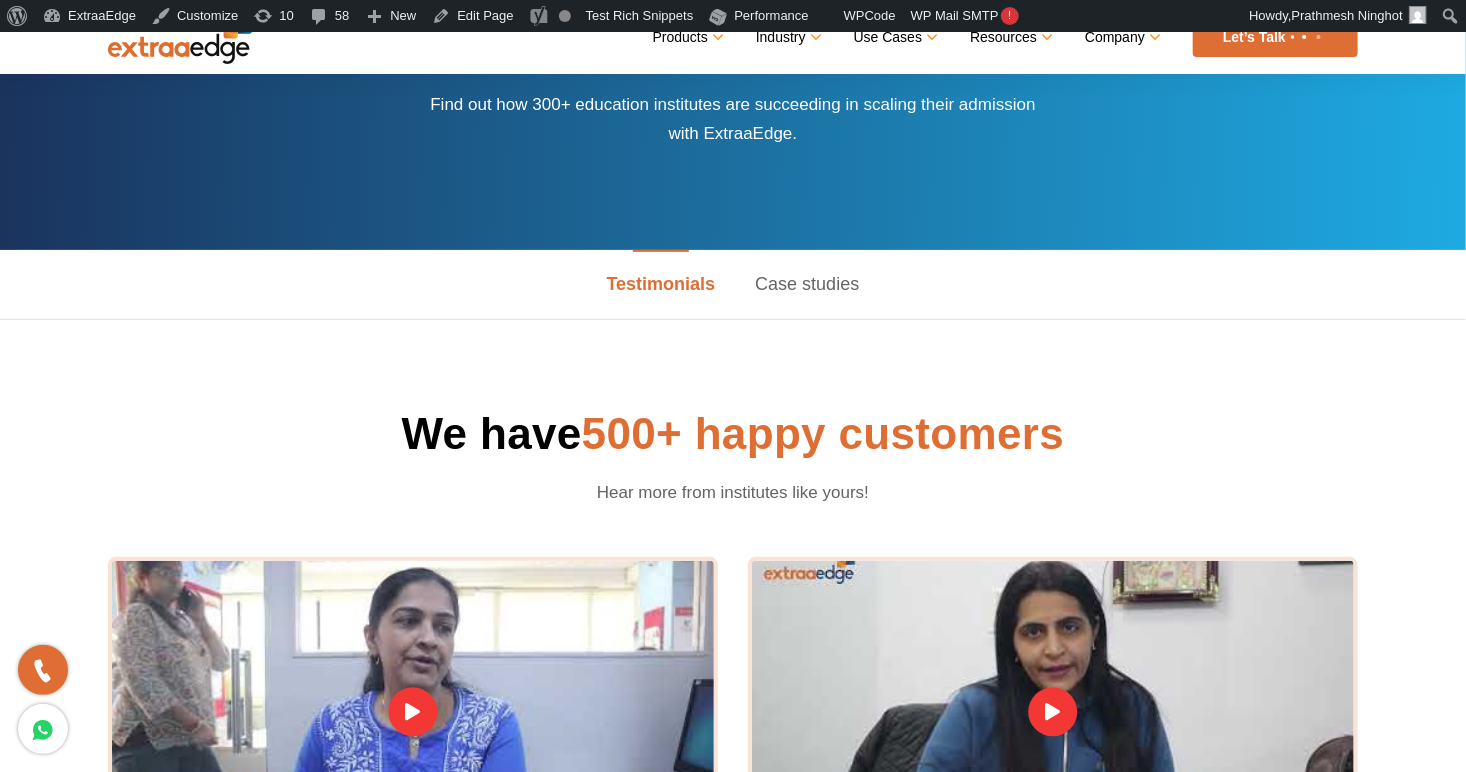 click on "Case studies" at bounding box center (807, 284) 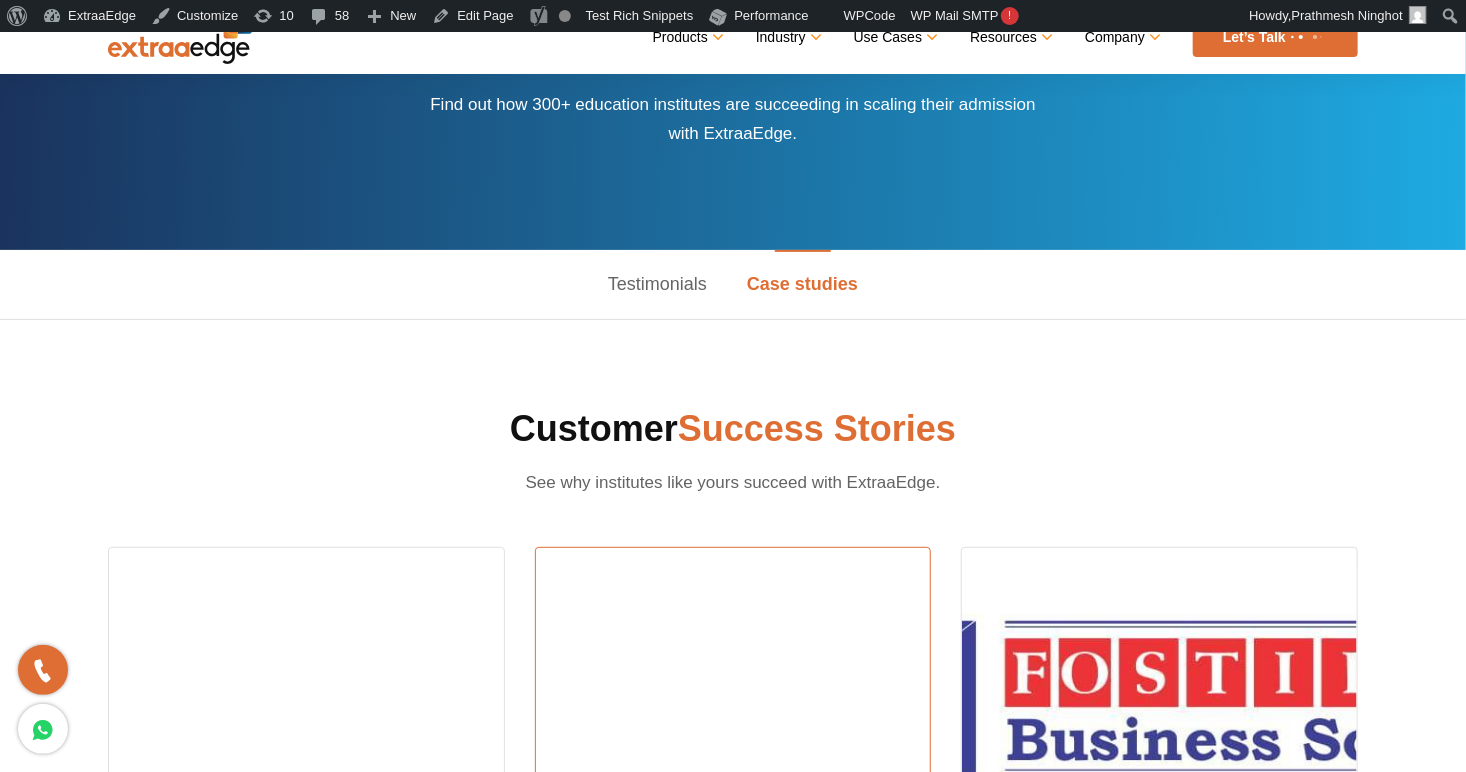scroll, scrollTop: 0, scrollLeft: 0, axis: both 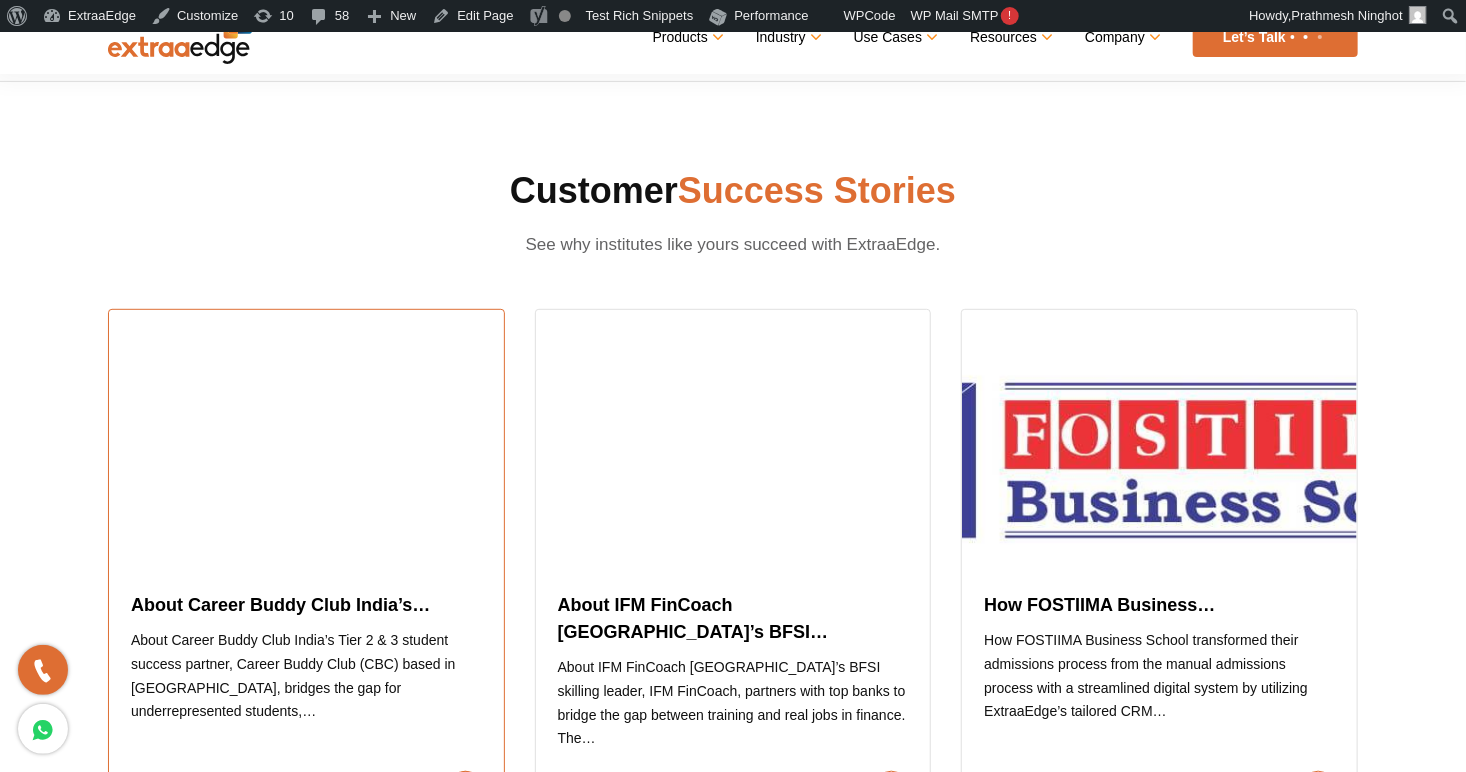 click on "Read Story" at bounding box center [306, 787] 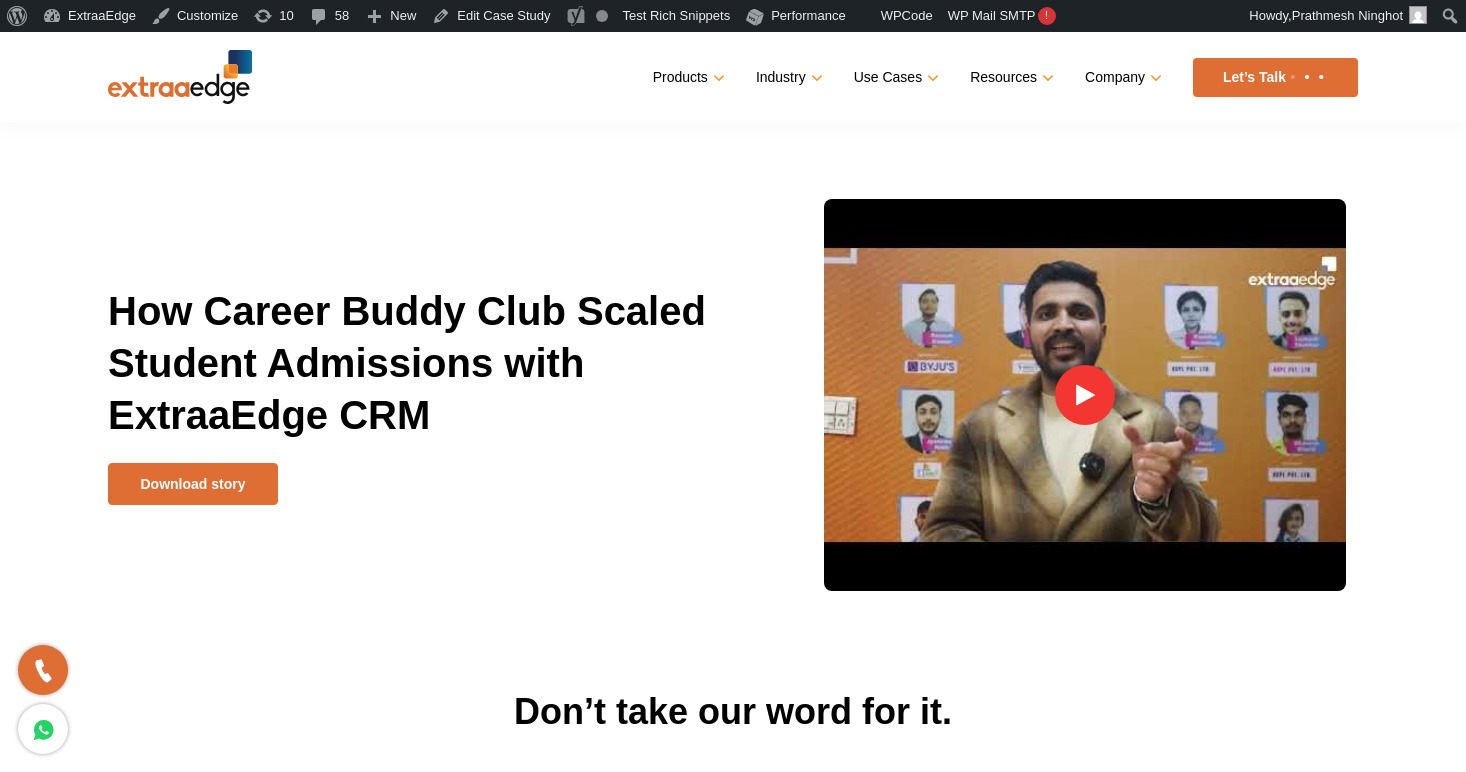 scroll, scrollTop: 0, scrollLeft: 0, axis: both 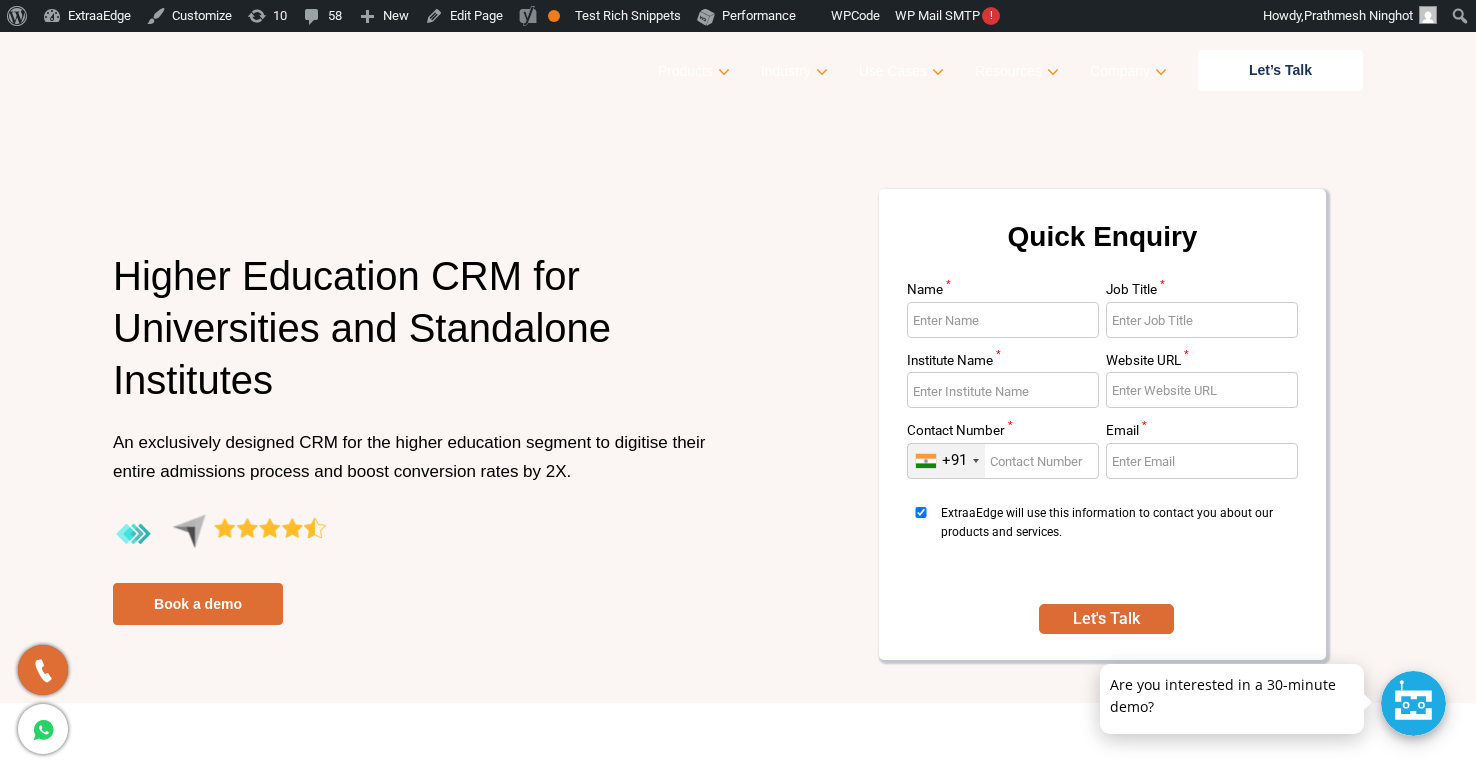 click on "Higher Education CRM for Universities and Standalone Institutes
An exclusively designed CRM for the higher education segment to digitise their entire admissions process and boost conversion rates by 2X.
Book a demo
Quick Enquiry Name   * Job Title   * Institute Name   * Website URL   * Contact Number   * +91 India (भारत) +91 Afghanistan (‫افغانستان‬‎) +93 Albania (Shqipëri) +355 Algeria (‫الجزائر‬‎) +213 American Samoa +1 Andorra +376 Angola +244 Anguilla +1 Antigua and Barbuda +1 Argentina +54 Armenia (Հայաստան) +374 Aruba +297 Australia +61 Austria (Österreich) +43 Azerbaijan (Azərbaycan) +994 Bahamas +1 Bahrain (‫البحرين‬‎) +973 Bangladesh (বাংলাদেশ) +880 Barbados +1 Belarus (Беларусь) +375 Belgium (België) +32 Belize +501 Benin (Bénin) +229 Bermuda +1 Bhutan (འབྲུག) +975 Bolivia +591 +387 Botswana +267 Brazil (Brasil) +55 +246 +1 +1" at bounding box center (738, 437) 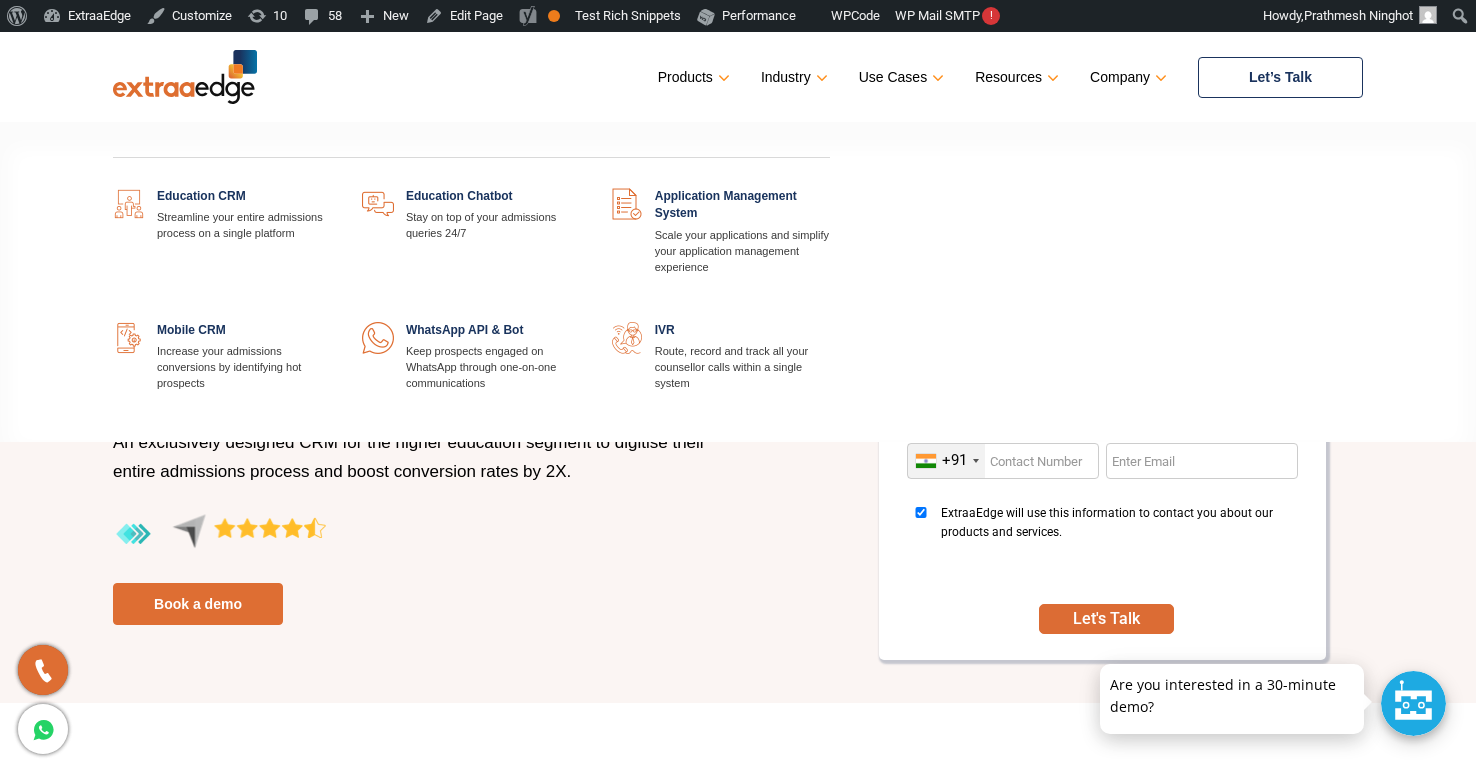 click at bounding box center [332, 188] 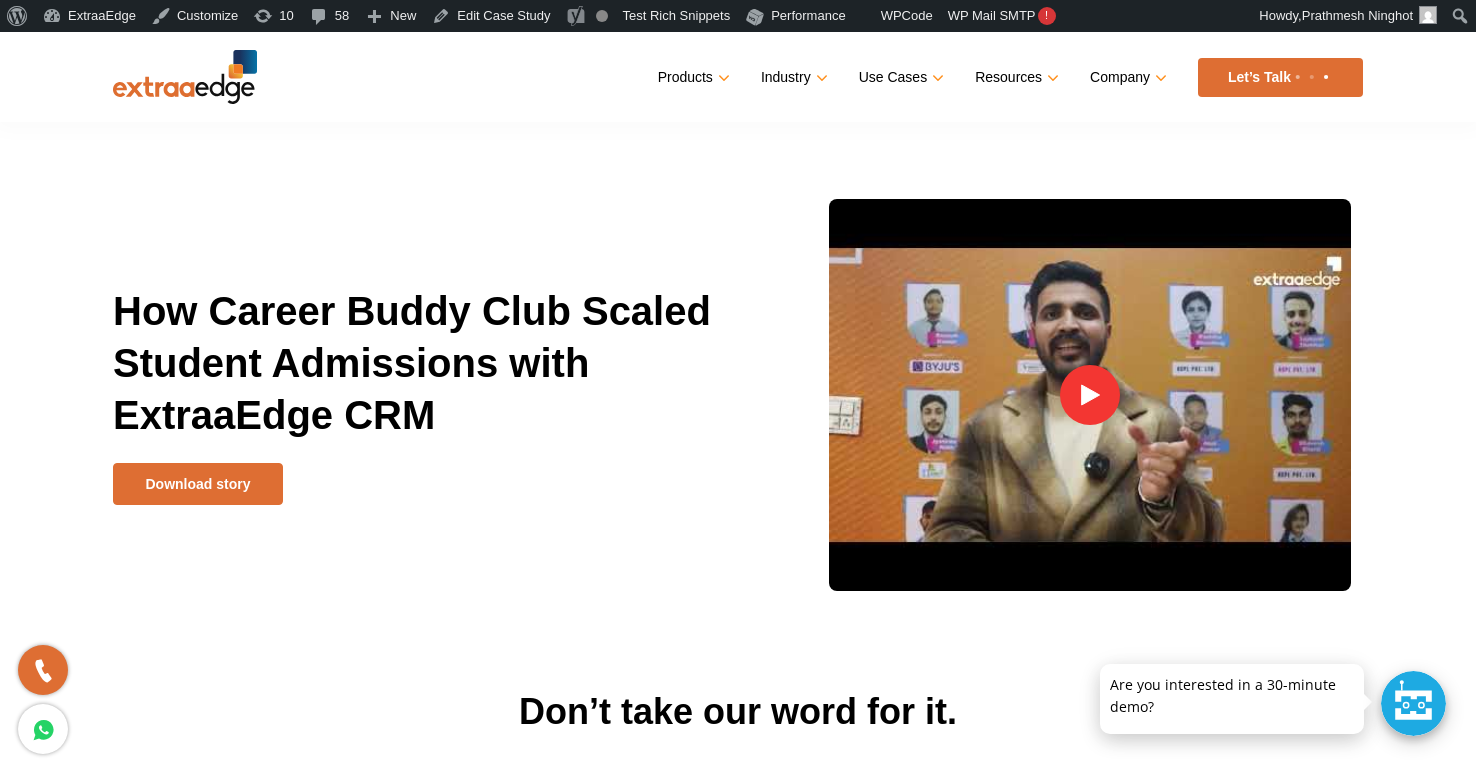 scroll, scrollTop: 0, scrollLeft: 0, axis: both 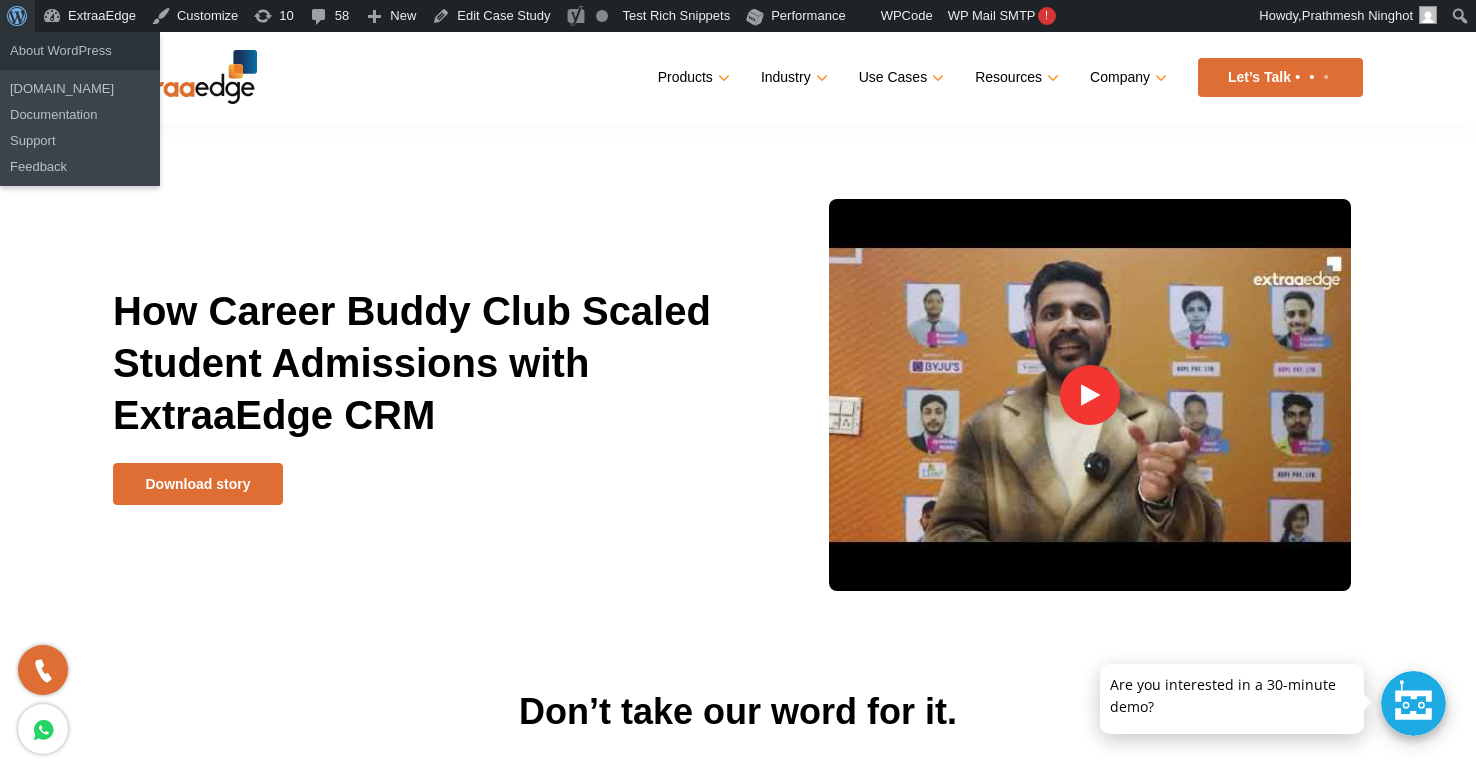 click at bounding box center [14, 14] 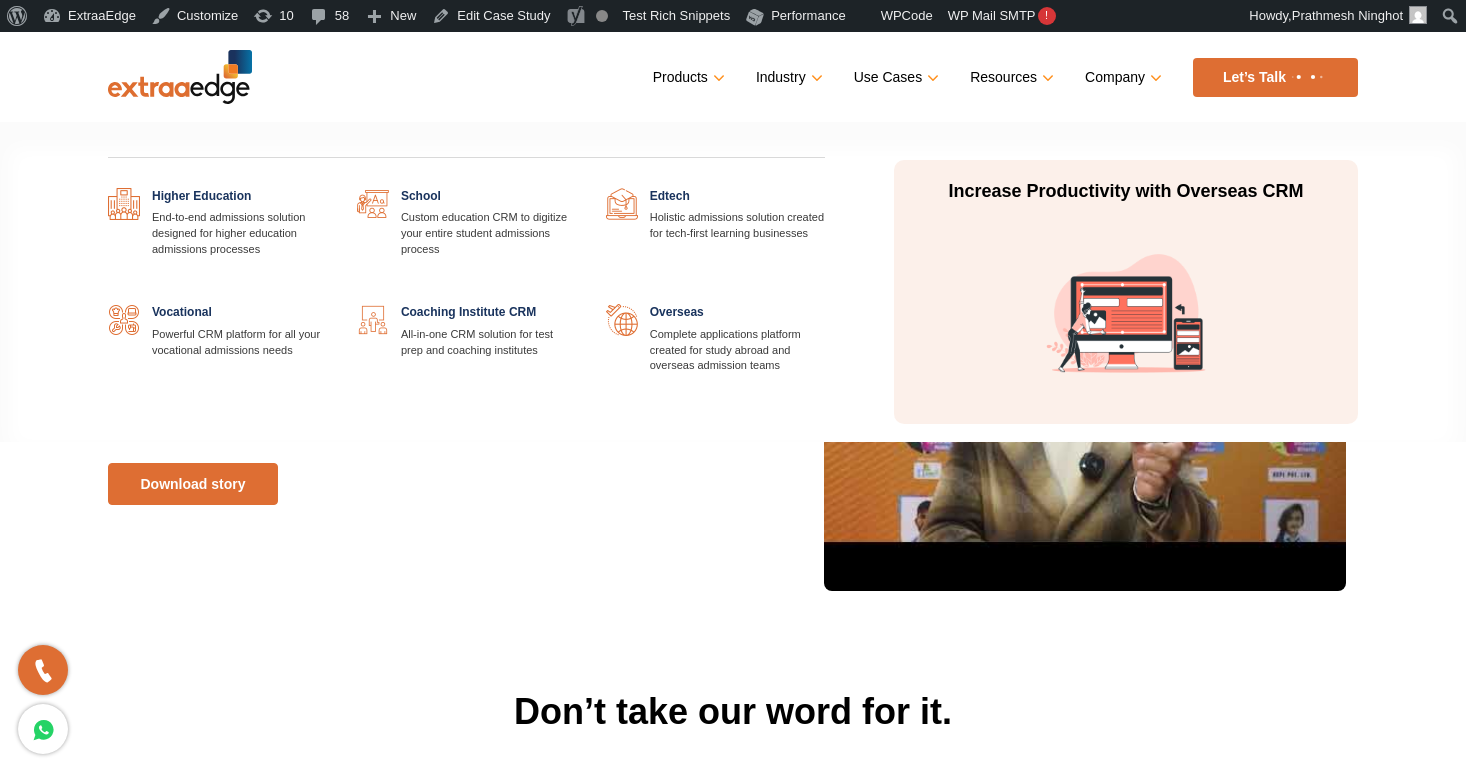 scroll, scrollTop: 0, scrollLeft: 0, axis: both 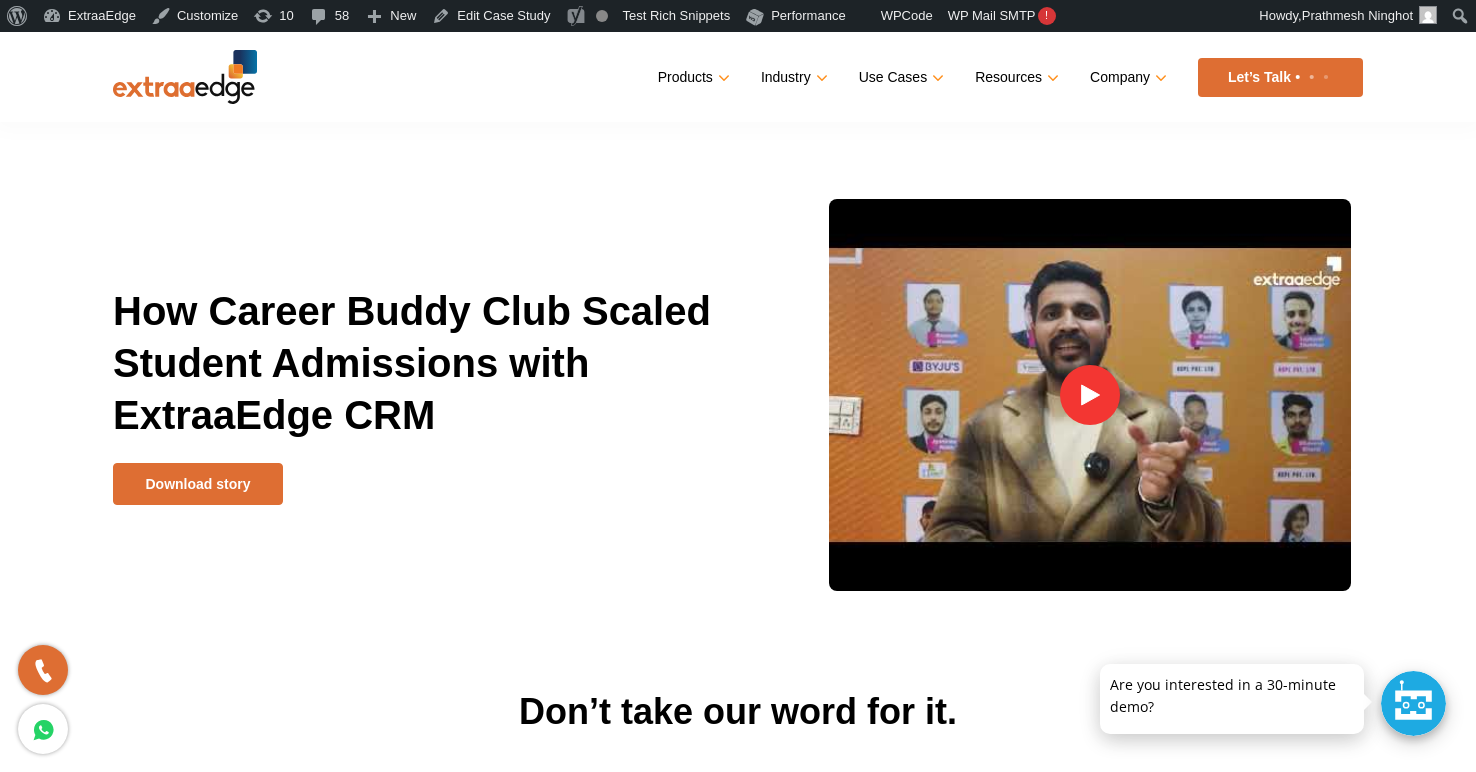 click on "Products
Education CRM
Streamline your entire admissions process on a single platform
Education Chatbot
Stay on top of your admissions queries 24/7
Mobile CRM" at bounding box center [1010, 77] 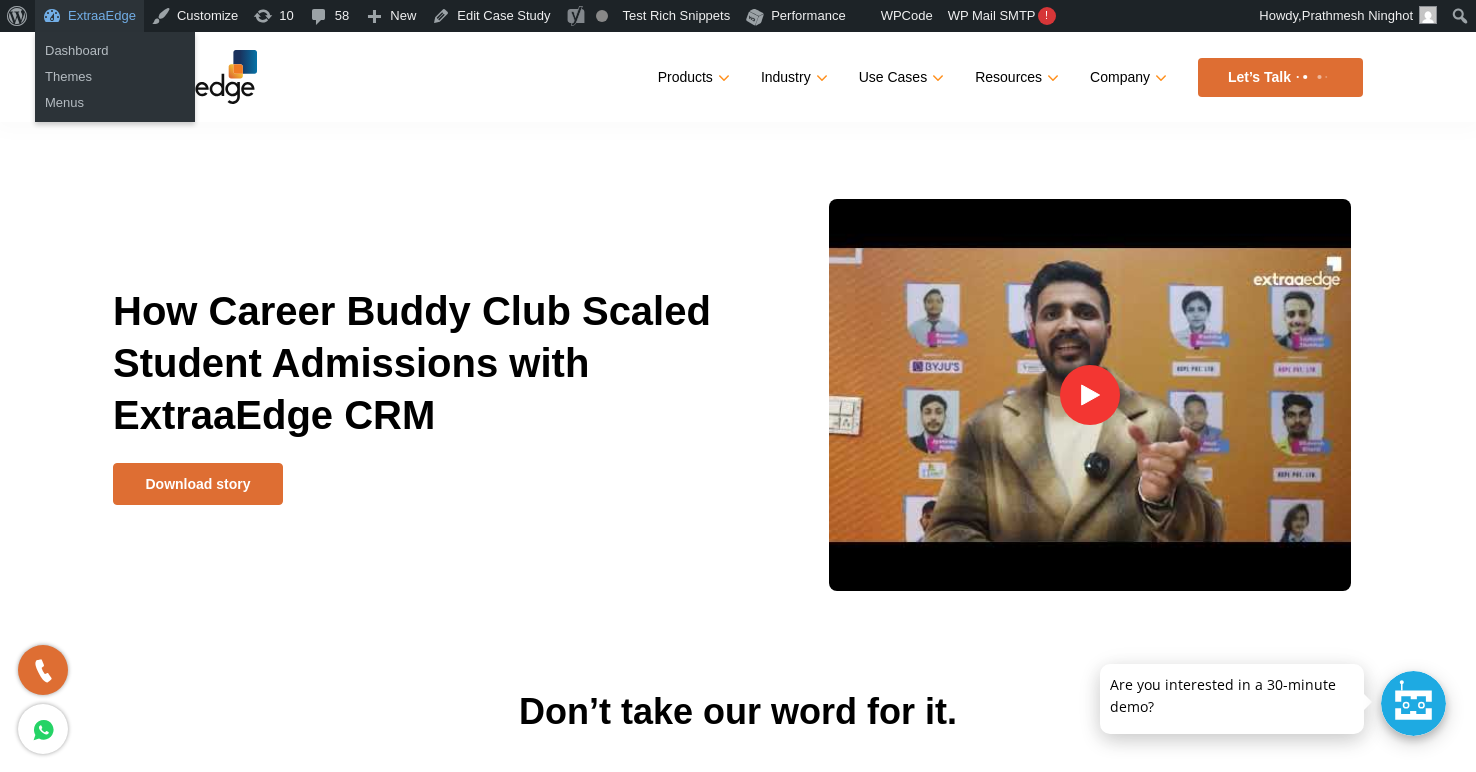click on "ExtraaEdge" at bounding box center [89, 16] 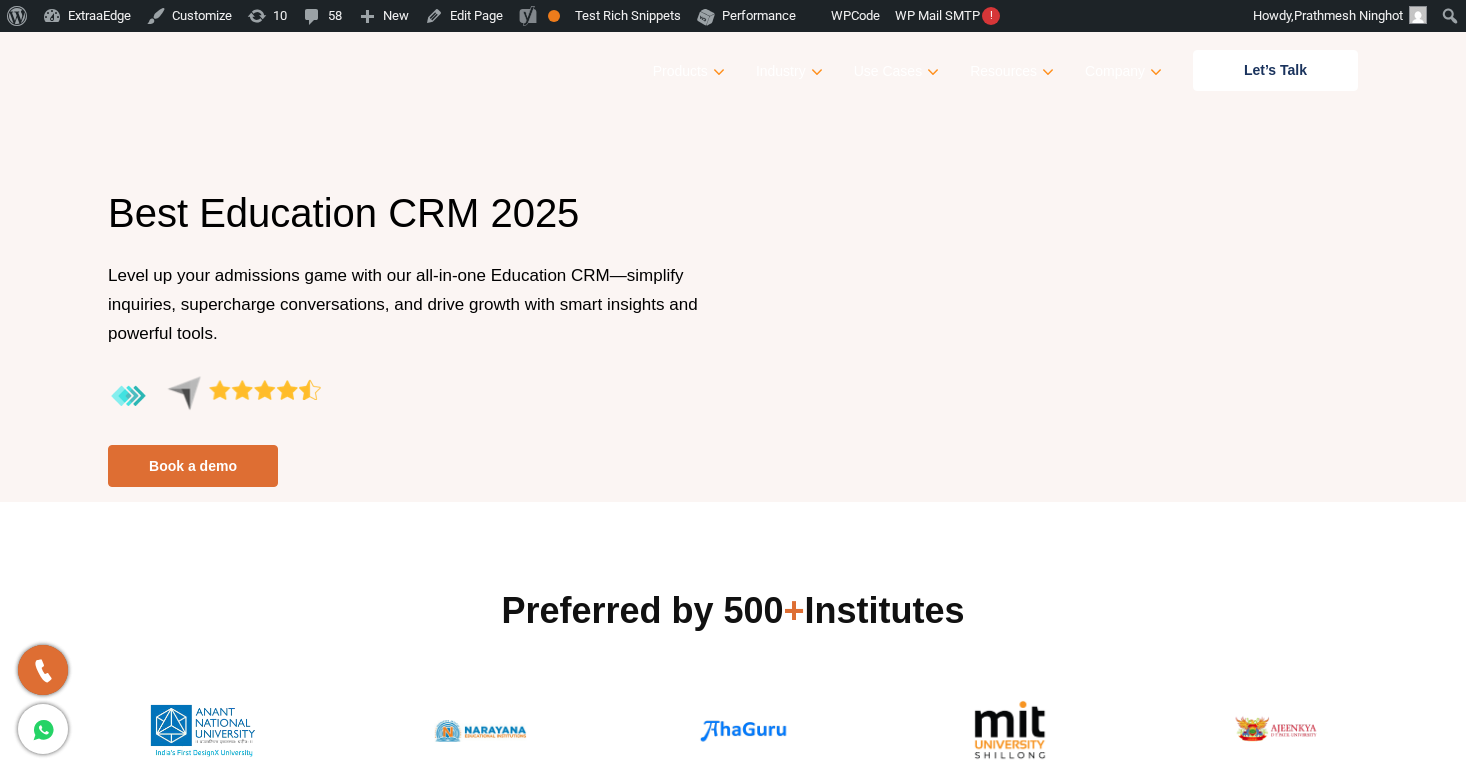 scroll, scrollTop: 0, scrollLeft: 0, axis: both 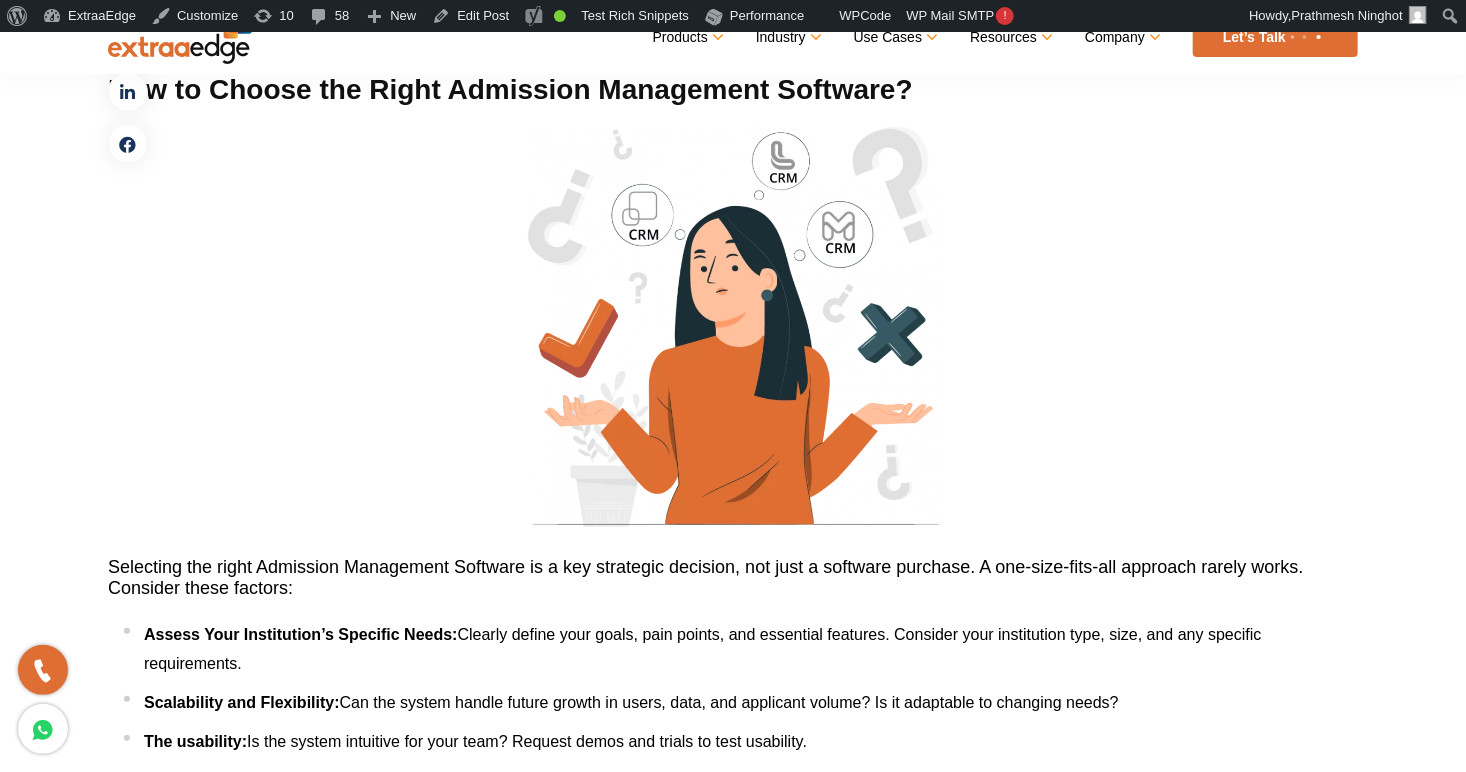 click on "Selecting the right Admission Management Software is a key strategic decision, not just a software purchase. A one-size-fits-all approach rarely works. Consider these factors:" at bounding box center [706, 578] 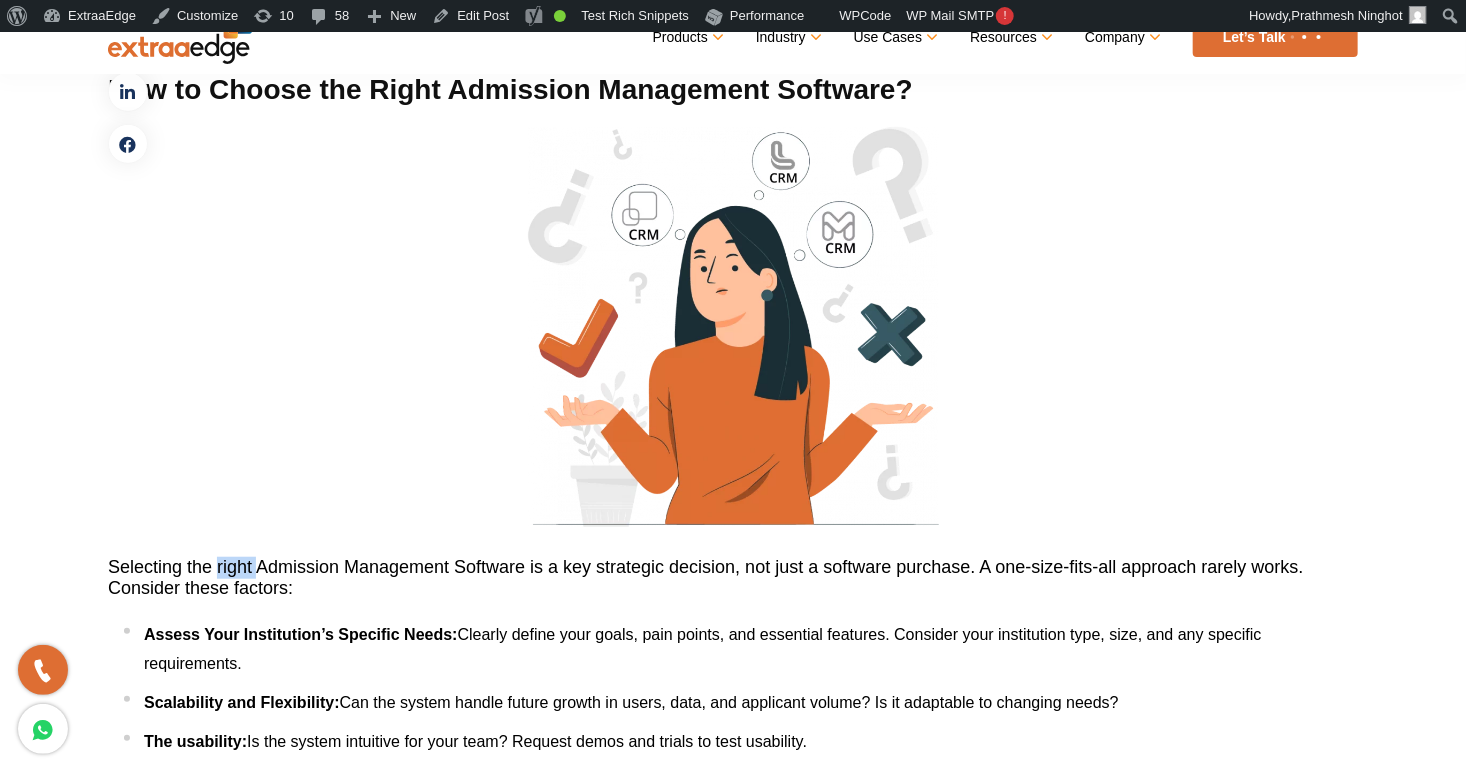 click on "Selecting the right Admission Management Software is a key strategic decision, not just a software purchase. A one-size-fits-all approach rarely works. Consider these factors:" at bounding box center (706, 578) 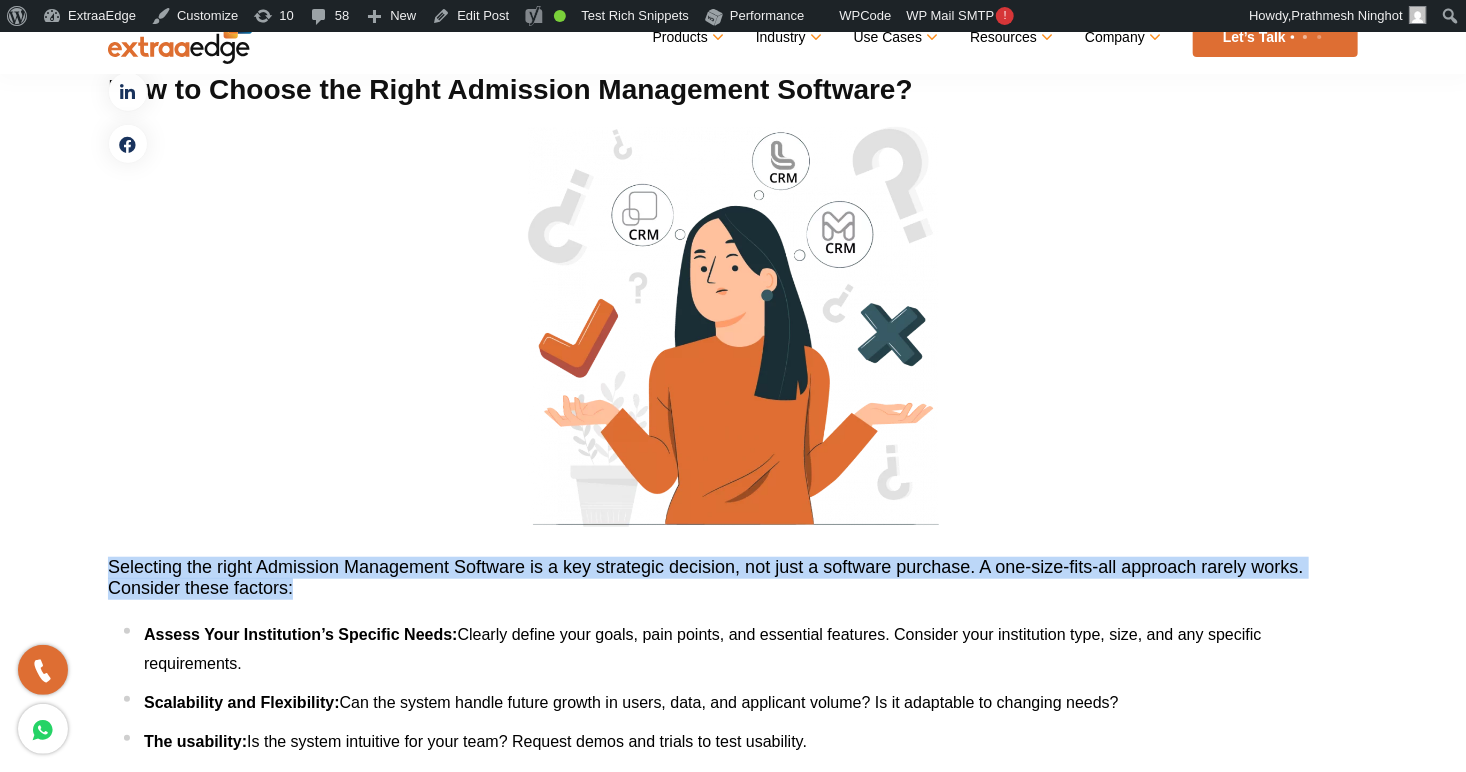 click on "Selecting the right Admission Management Software is a key strategic decision, not just a software purchase. A one-size-fits-all approach rarely works. Consider these factors:" at bounding box center (706, 578) 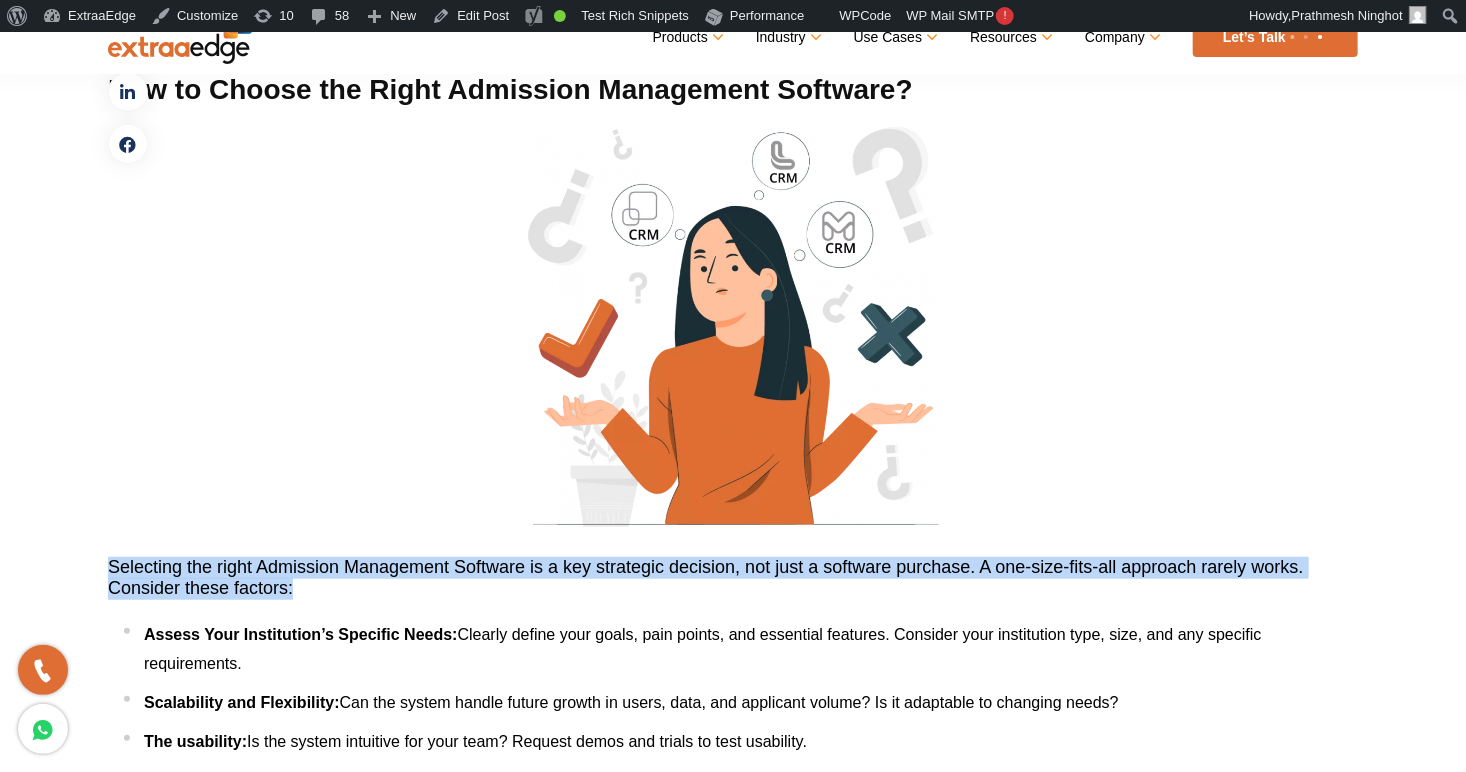 click on "Selecting the right Admission Management Software is a key strategic decision, not just a software purchase. A one-size-fits-all approach rarely works. Consider these factors:" at bounding box center [733, 578] 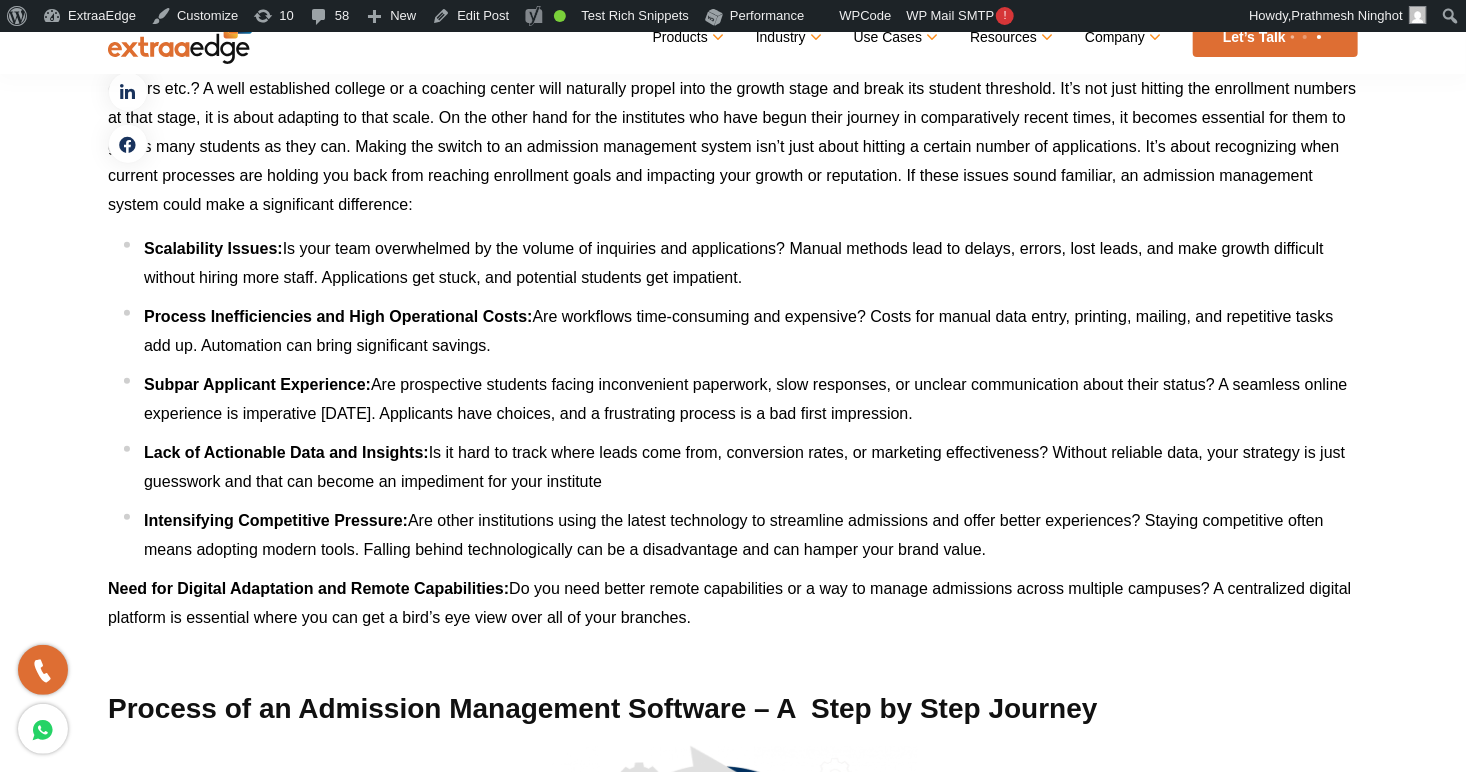 scroll, scrollTop: 4148, scrollLeft: 0, axis: vertical 